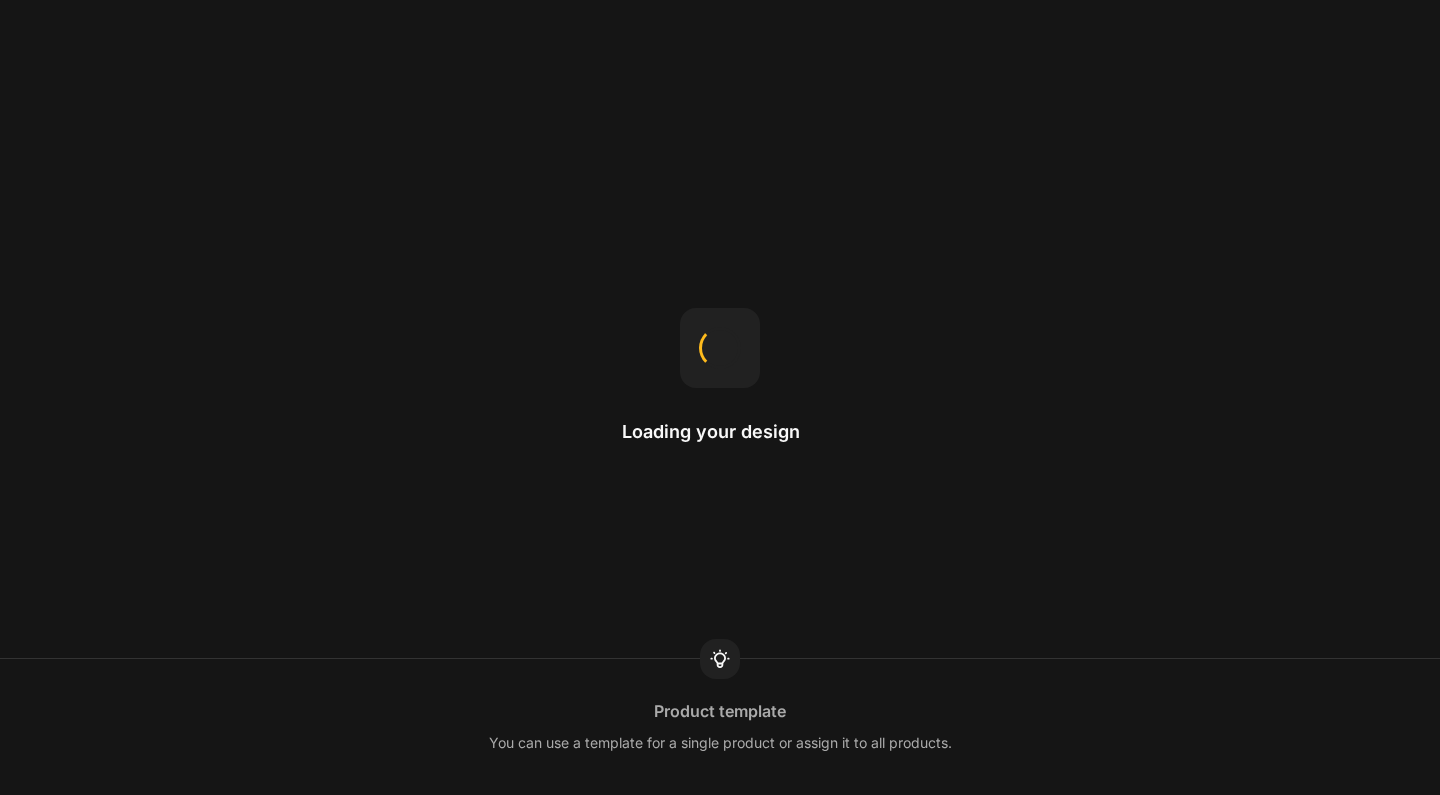 scroll, scrollTop: 0, scrollLeft: 0, axis: both 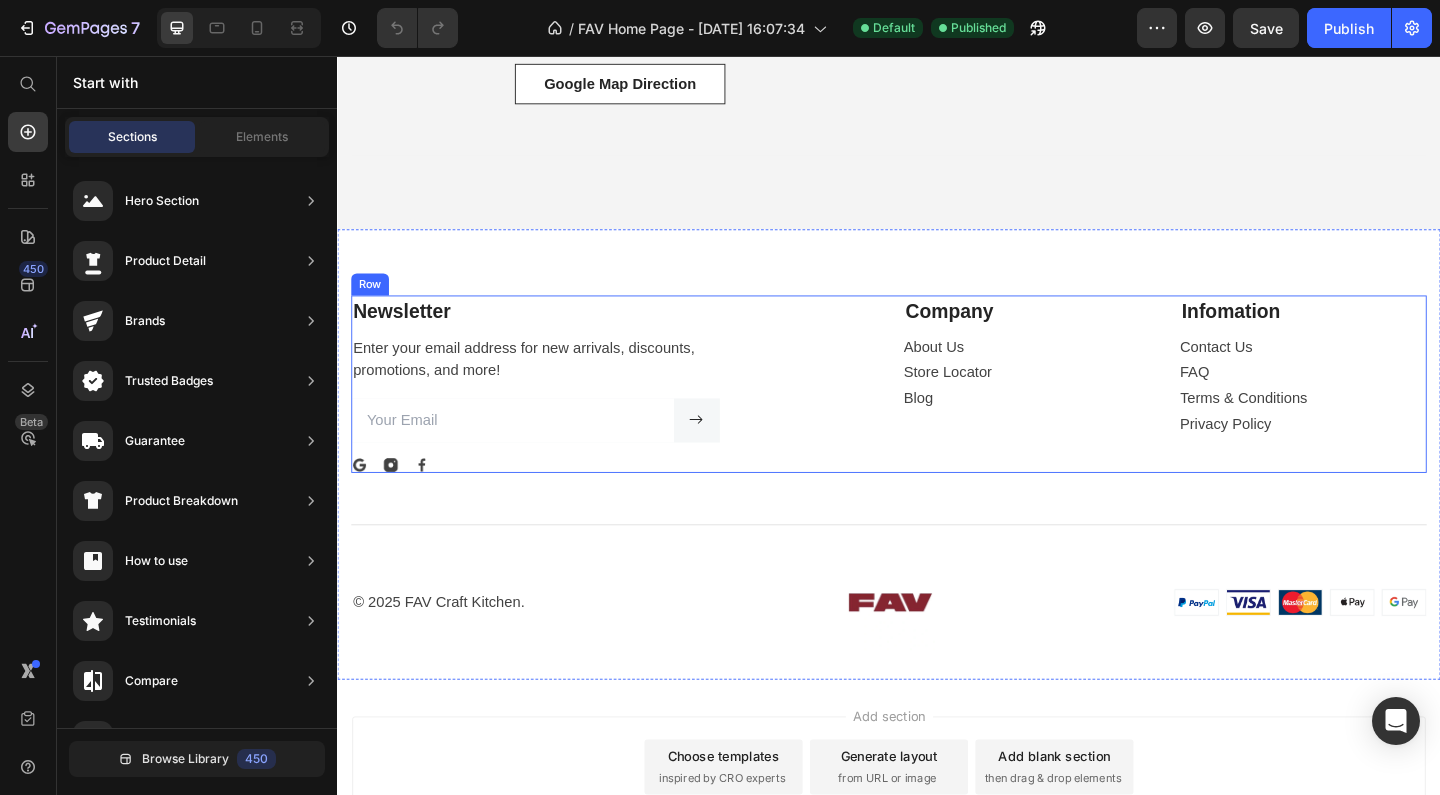 click on "Company Text block About Us Button Store Locator Button Blog Button Infomation Text block Contact Us Button FAQ Button Terms & Conditions Button Privacy Policy Button Row" at bounding box center (1237, 412) 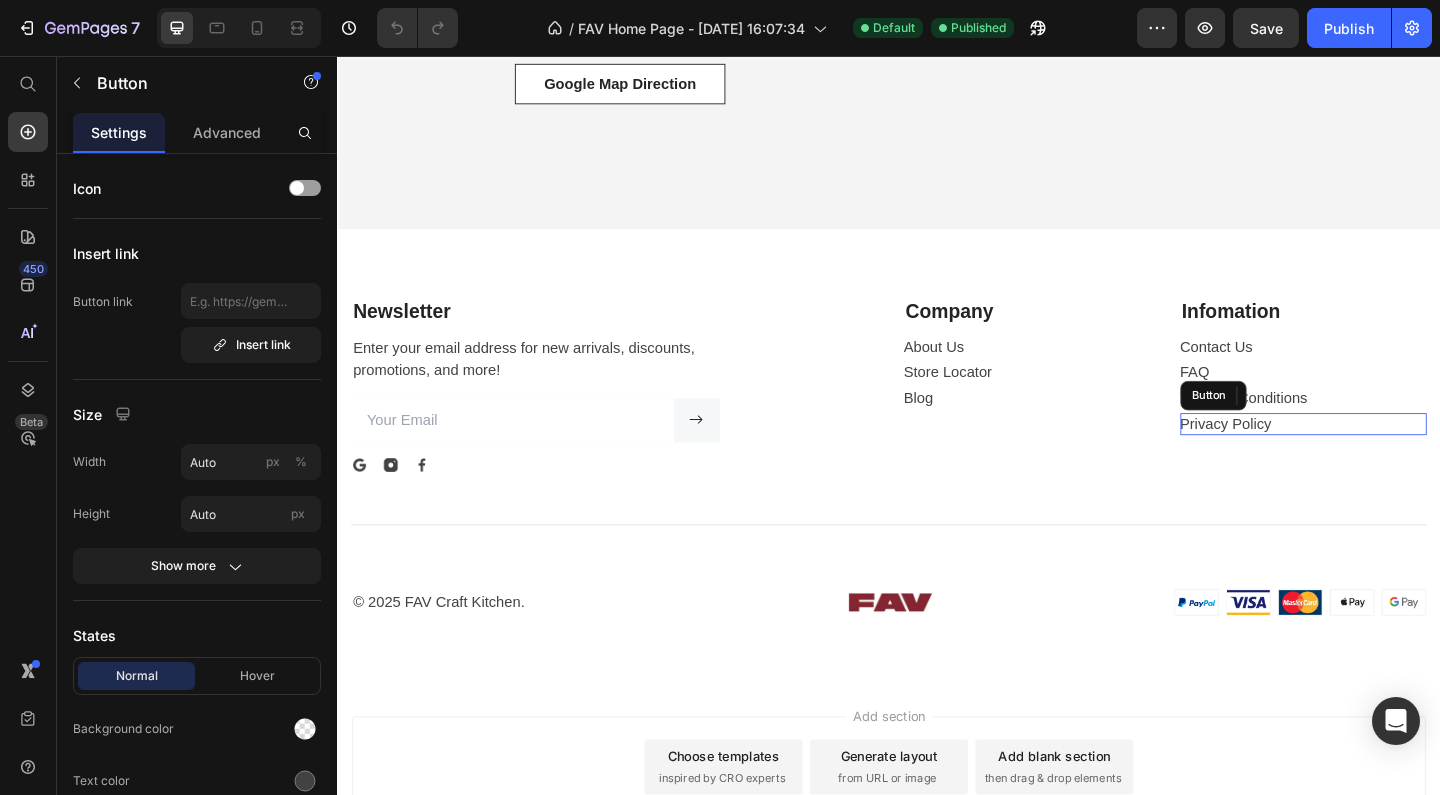 click on "Privacy Policy Button" at bounding box center (1388, 456) 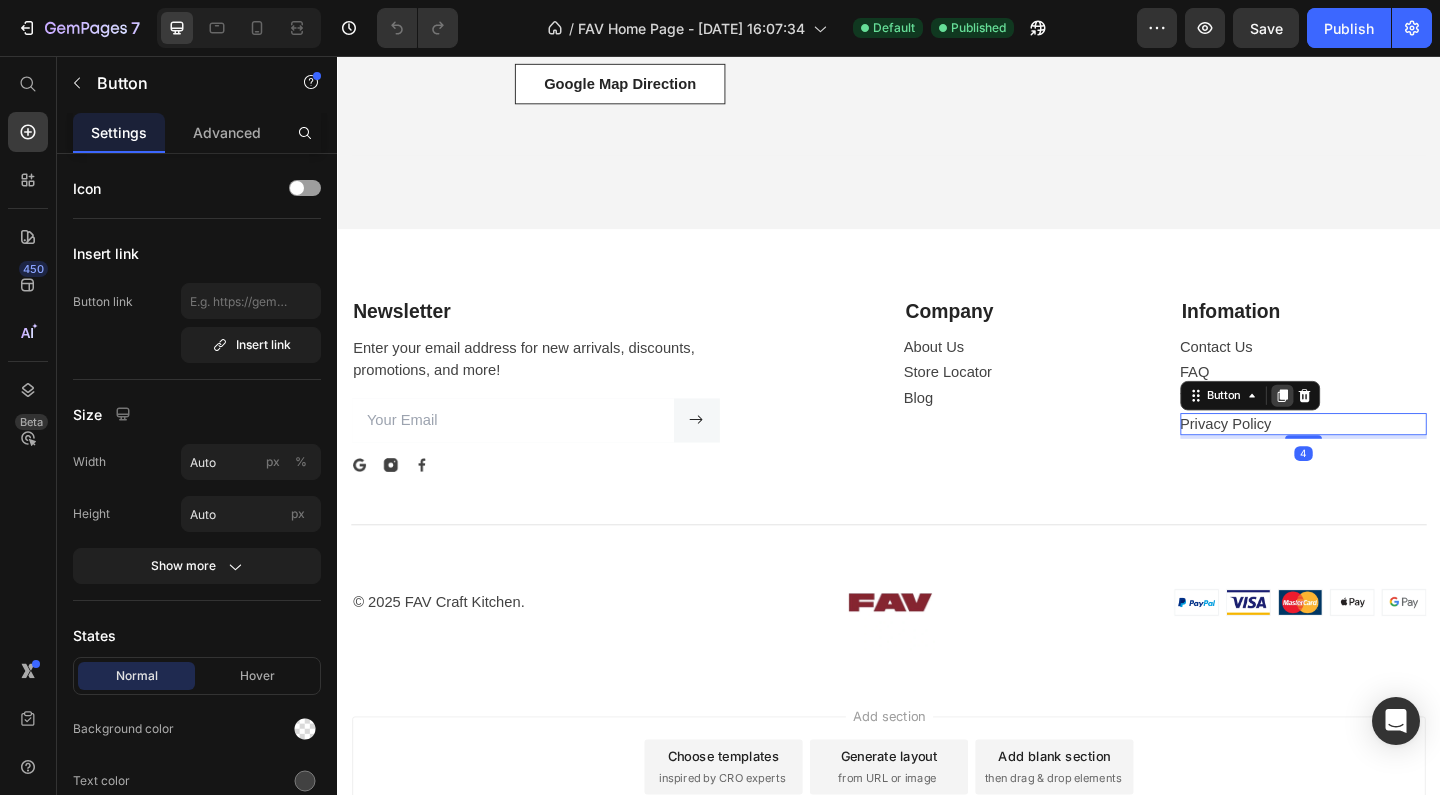 click at bounding box center [1365, 425] 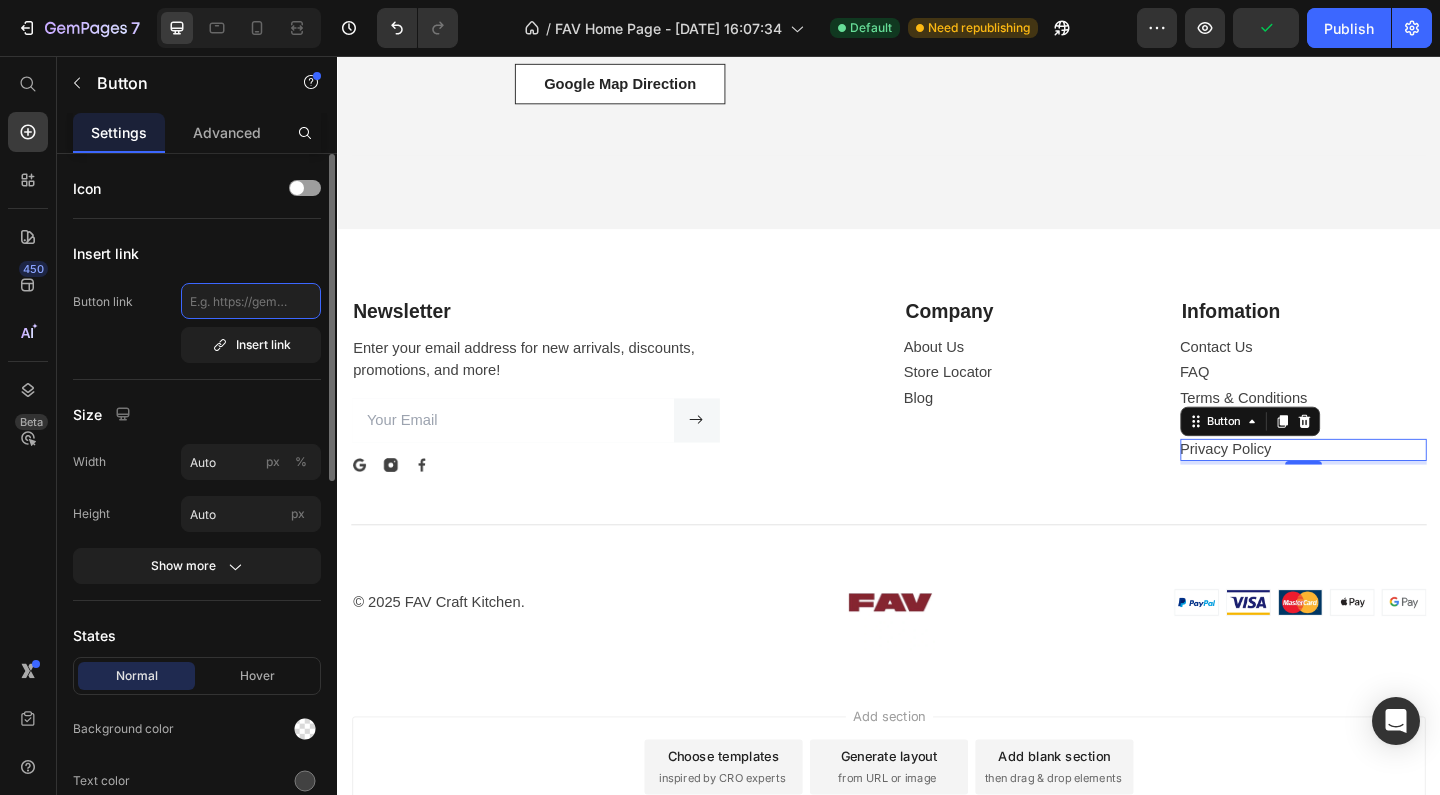 click 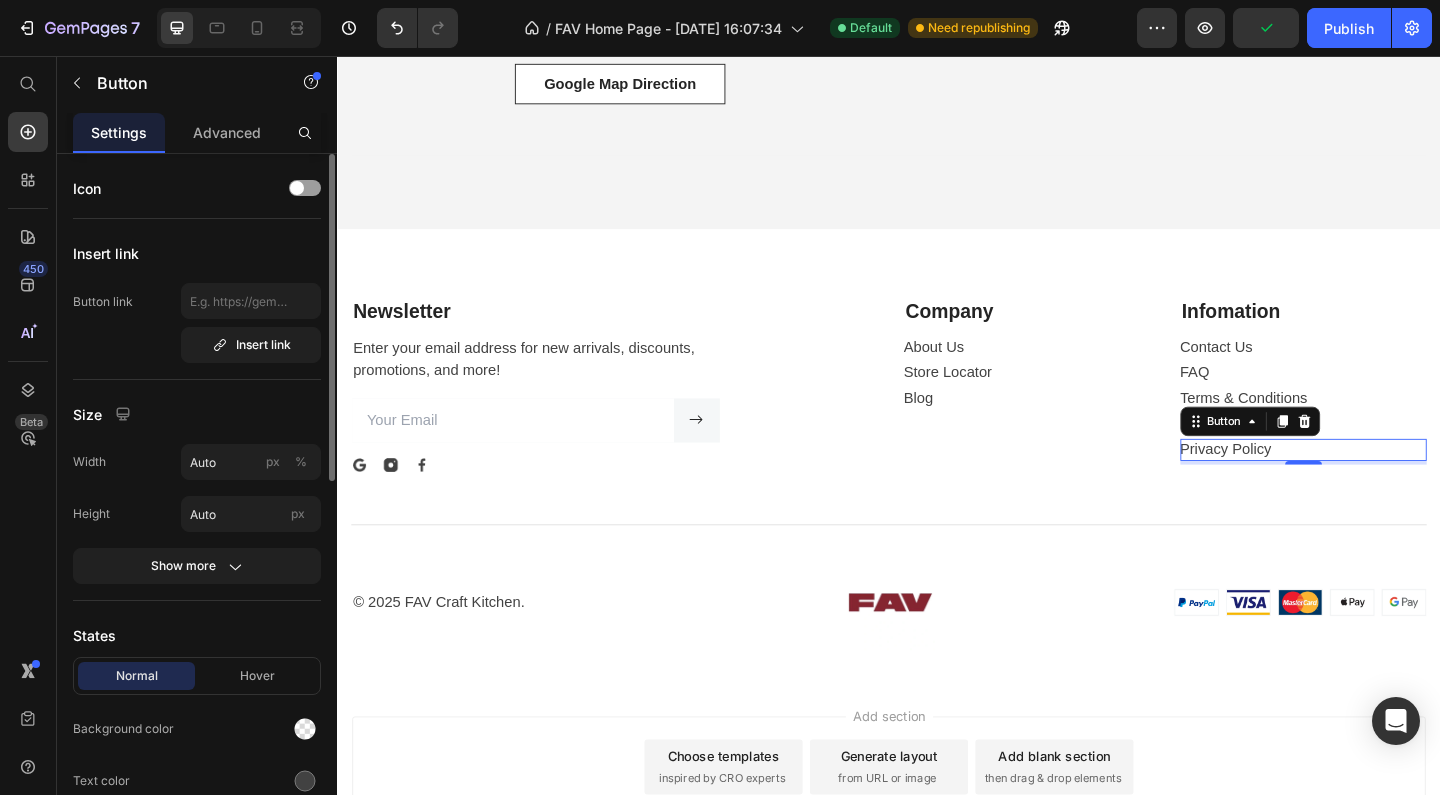 click on "Button link  Insert link" at bounding box center (197, 323) 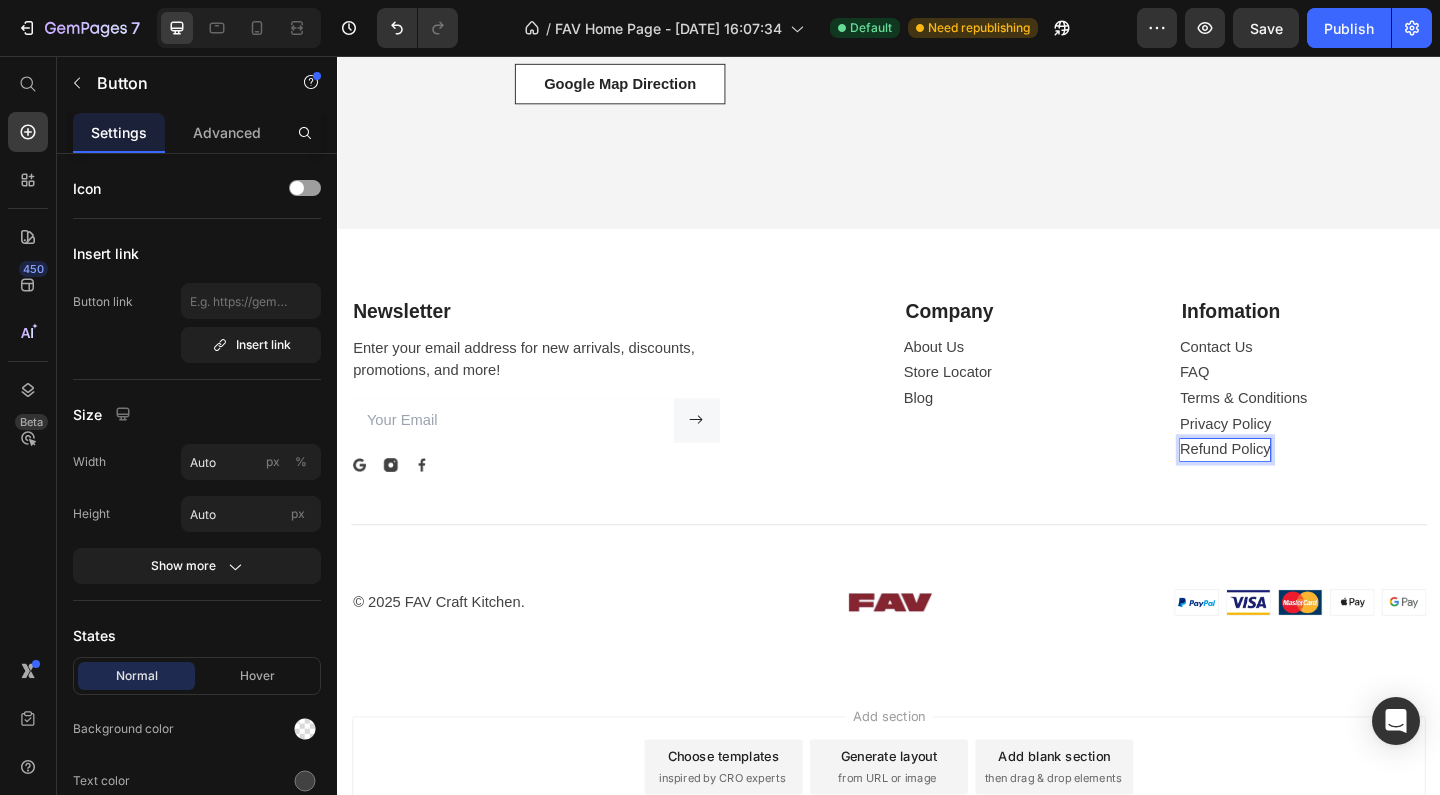 click on "Refund Policy" at bounding box center (1303, 484) 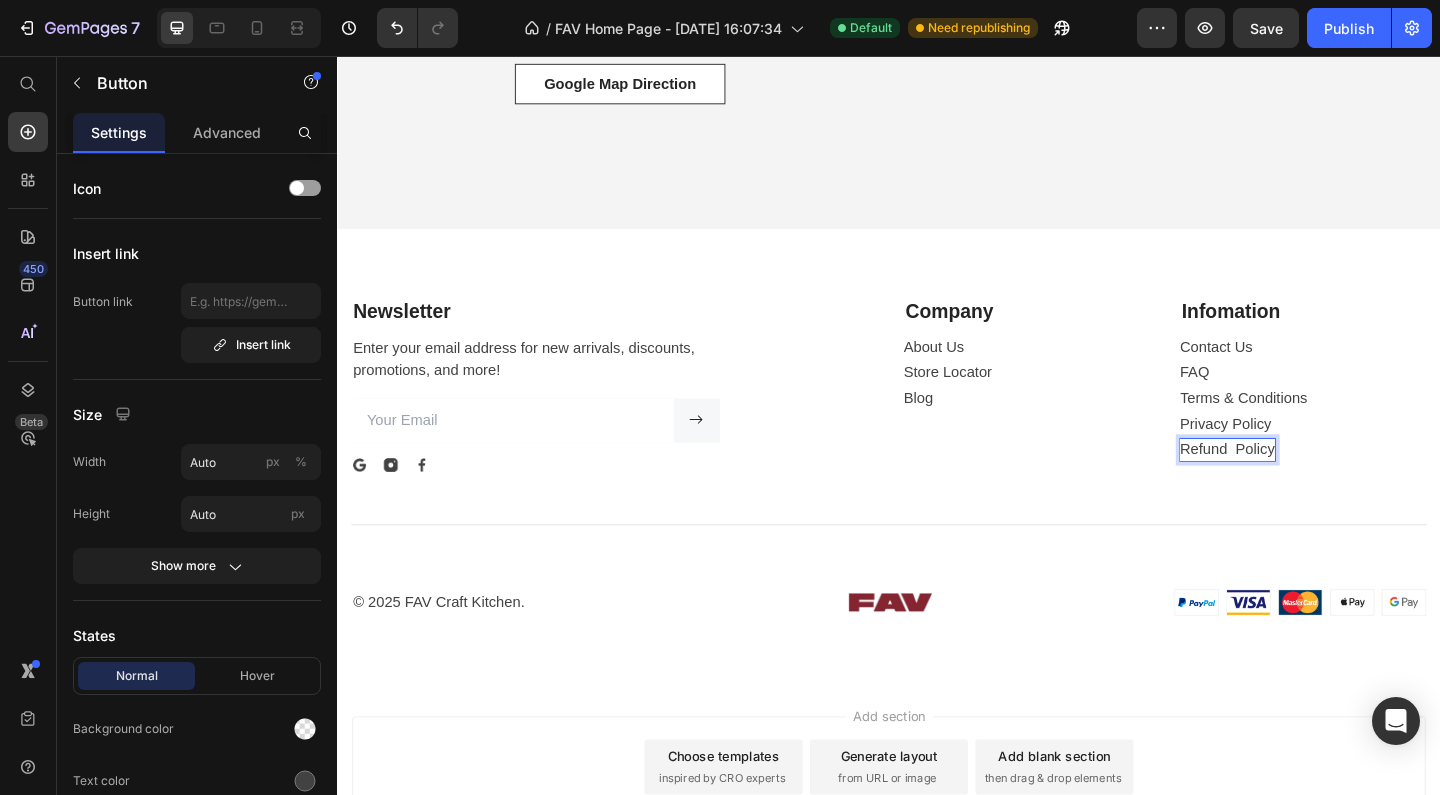 click on "Refund  Policy" at bounding box center (1305, 484) 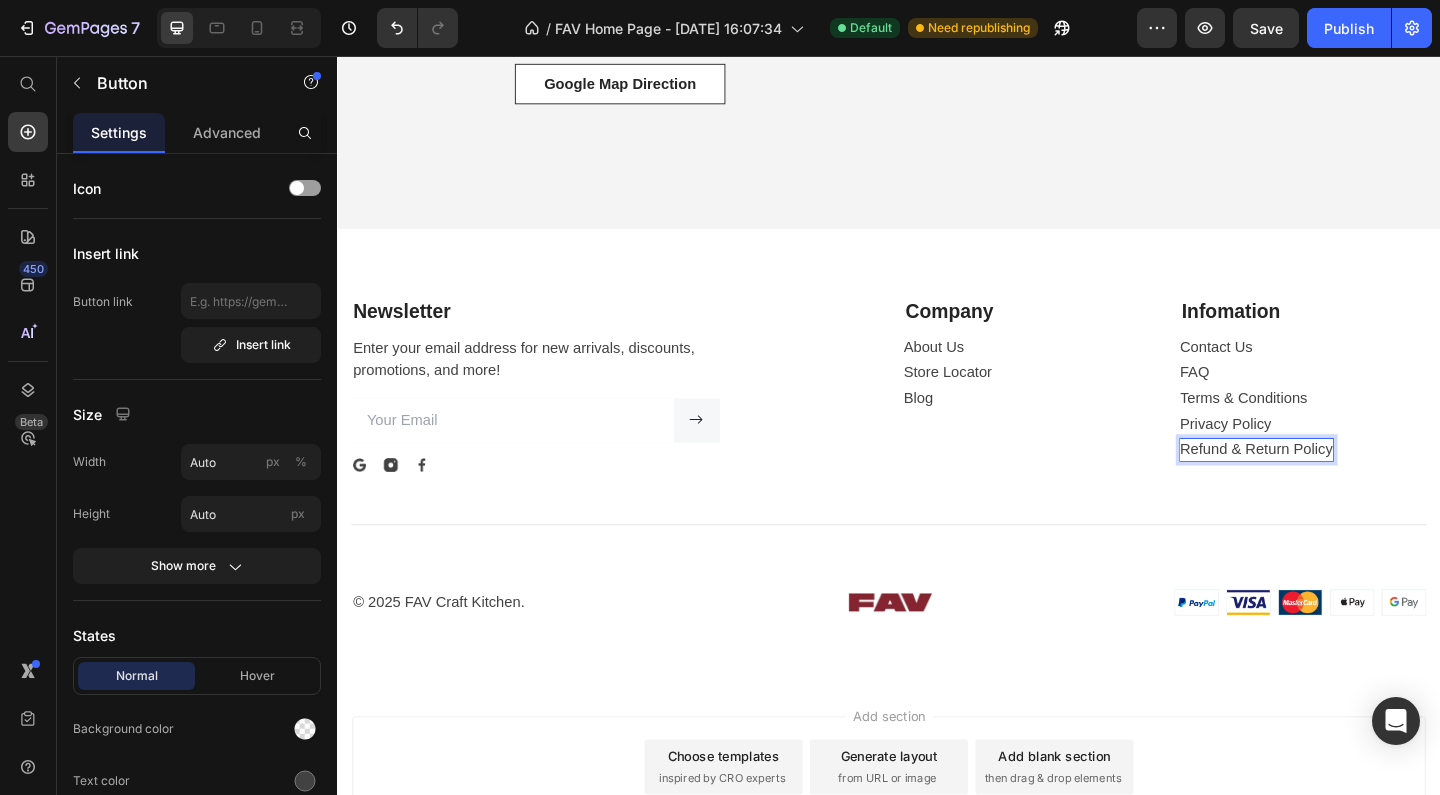 click on "Refund & Return Policy" at bounding box center [1337, 484] 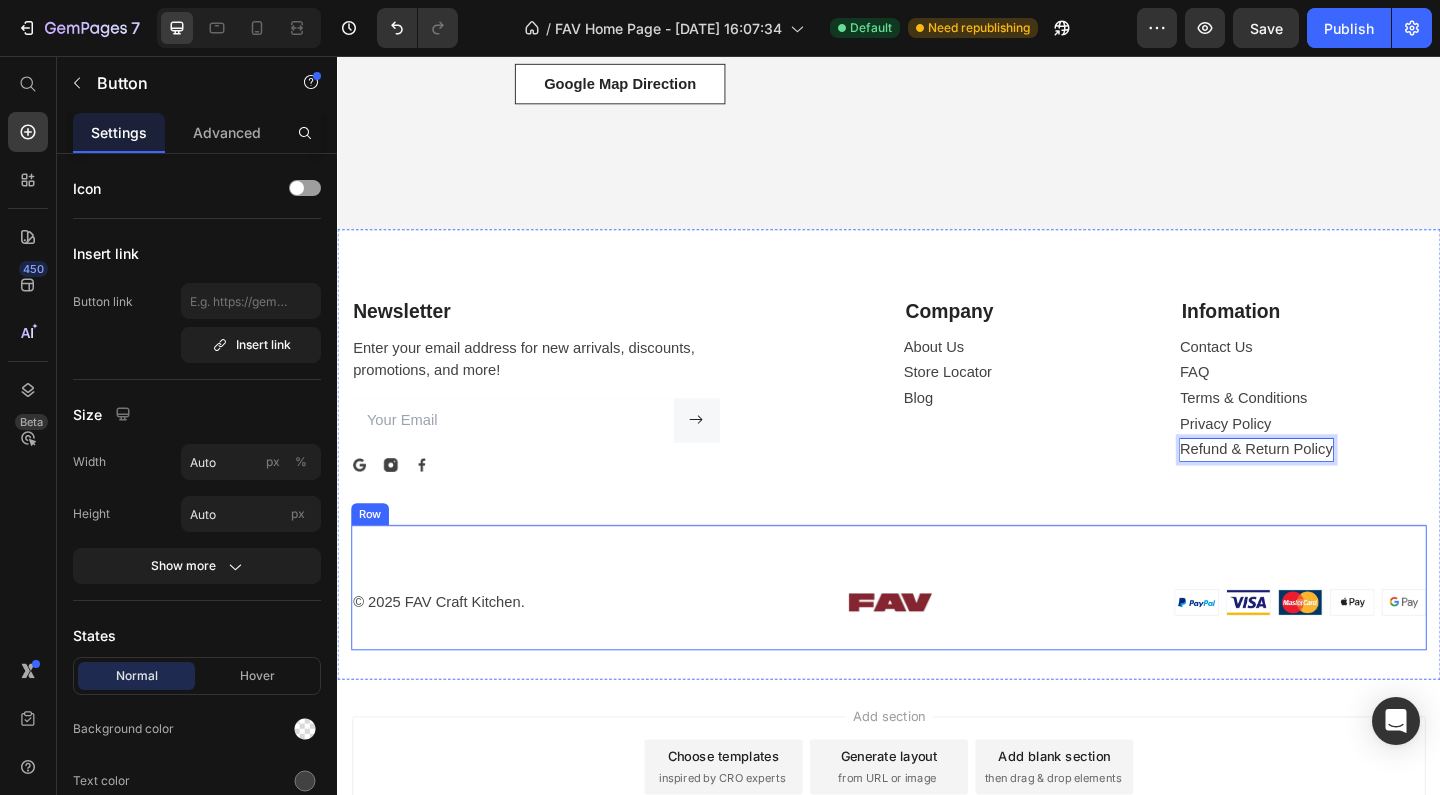 click on "© 2025 FAV Craft Kitchen. Text block Image Image Row" at bounding box center (937, 633) 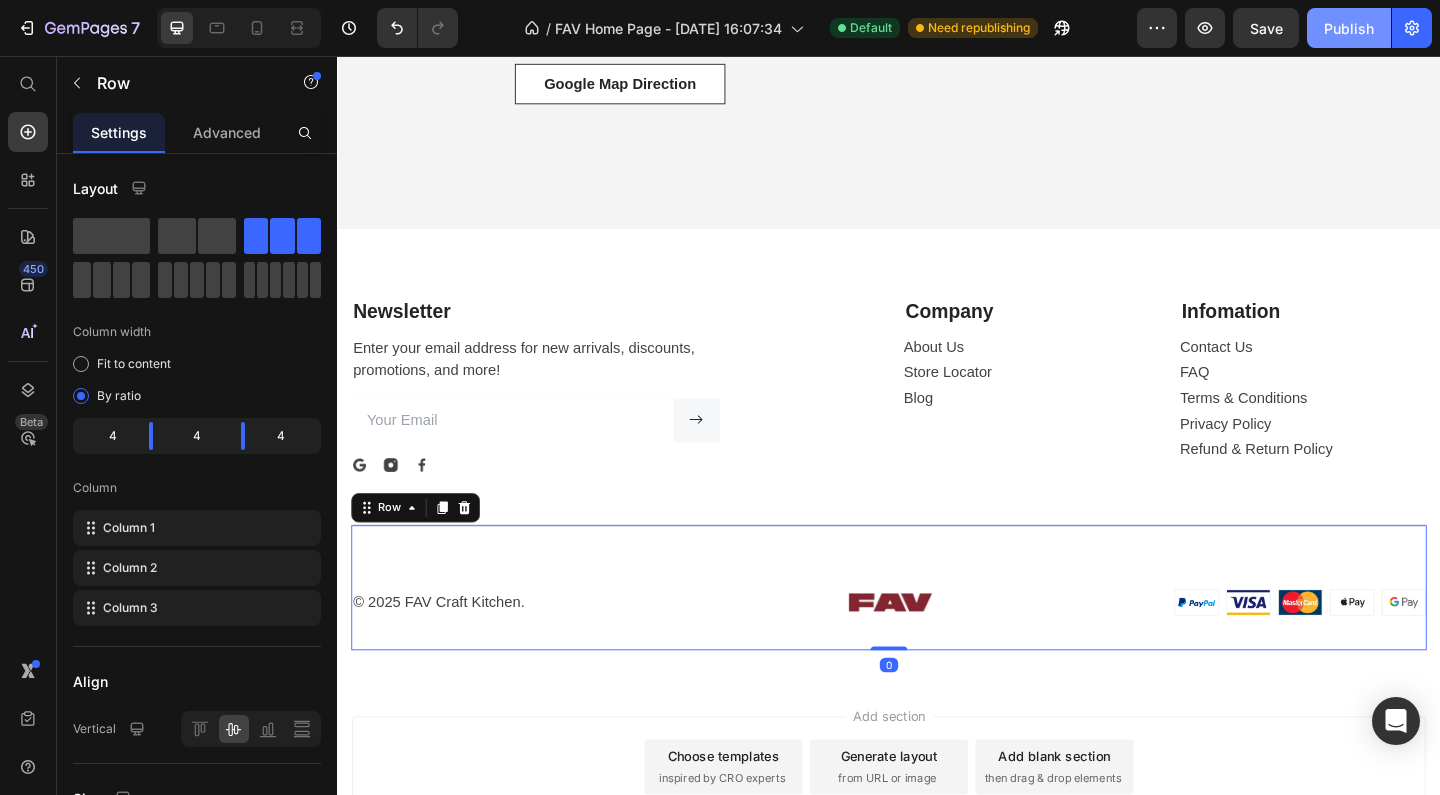 click on "Publish" at bounding box center [1349, 28] 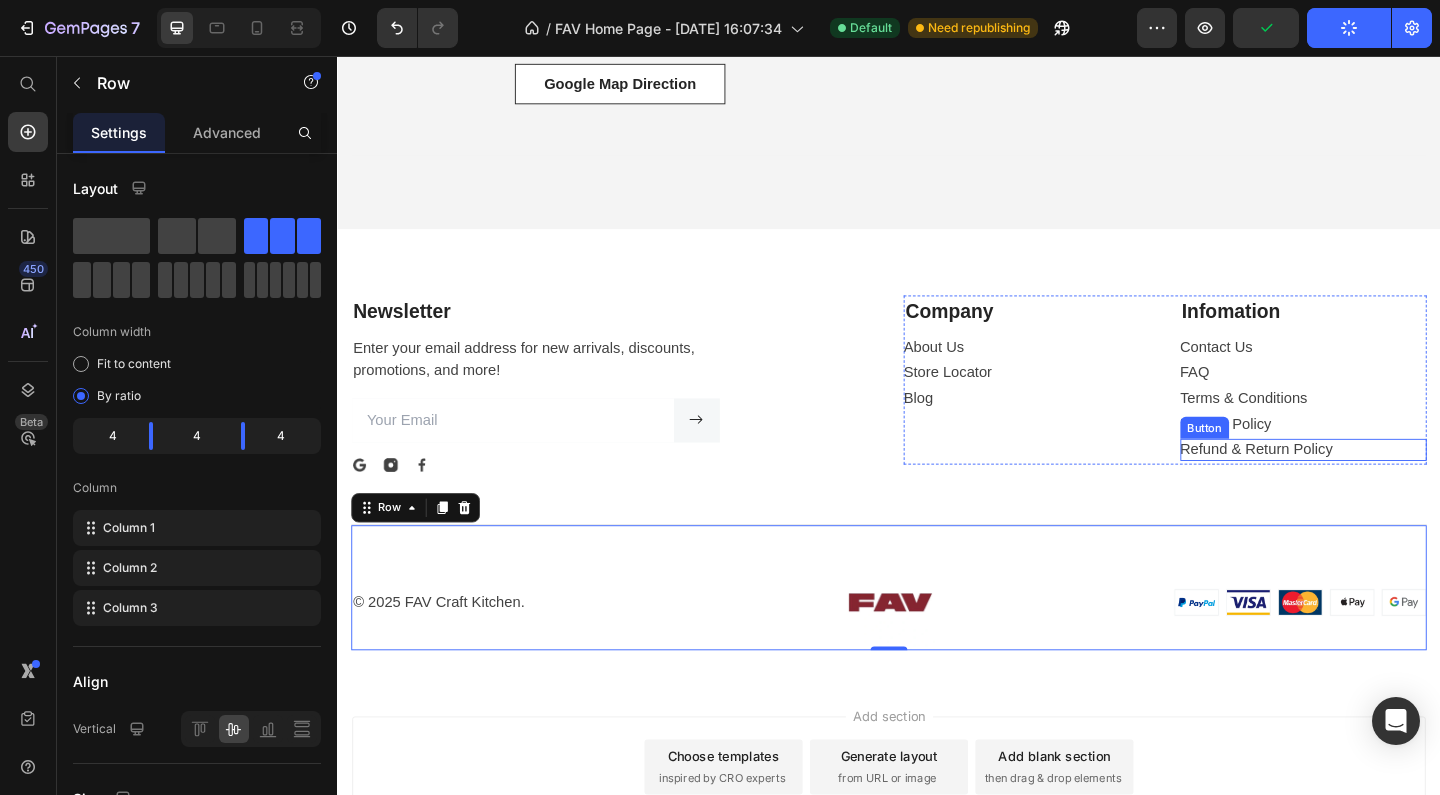 click on "Refund & Return Policy Button" at bounding box center (1388, 484) 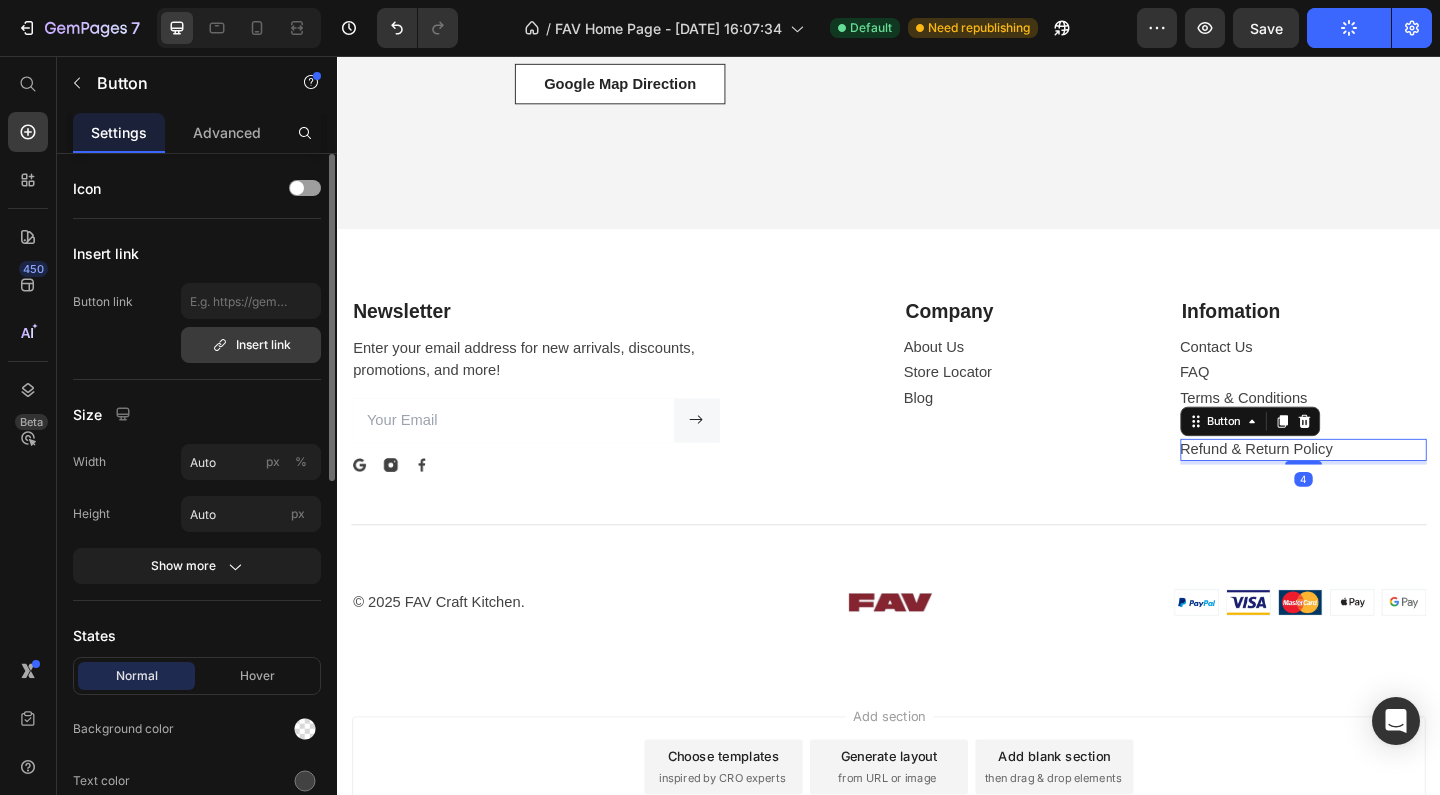 click on "Insert link" at bounding box center (251, 345) 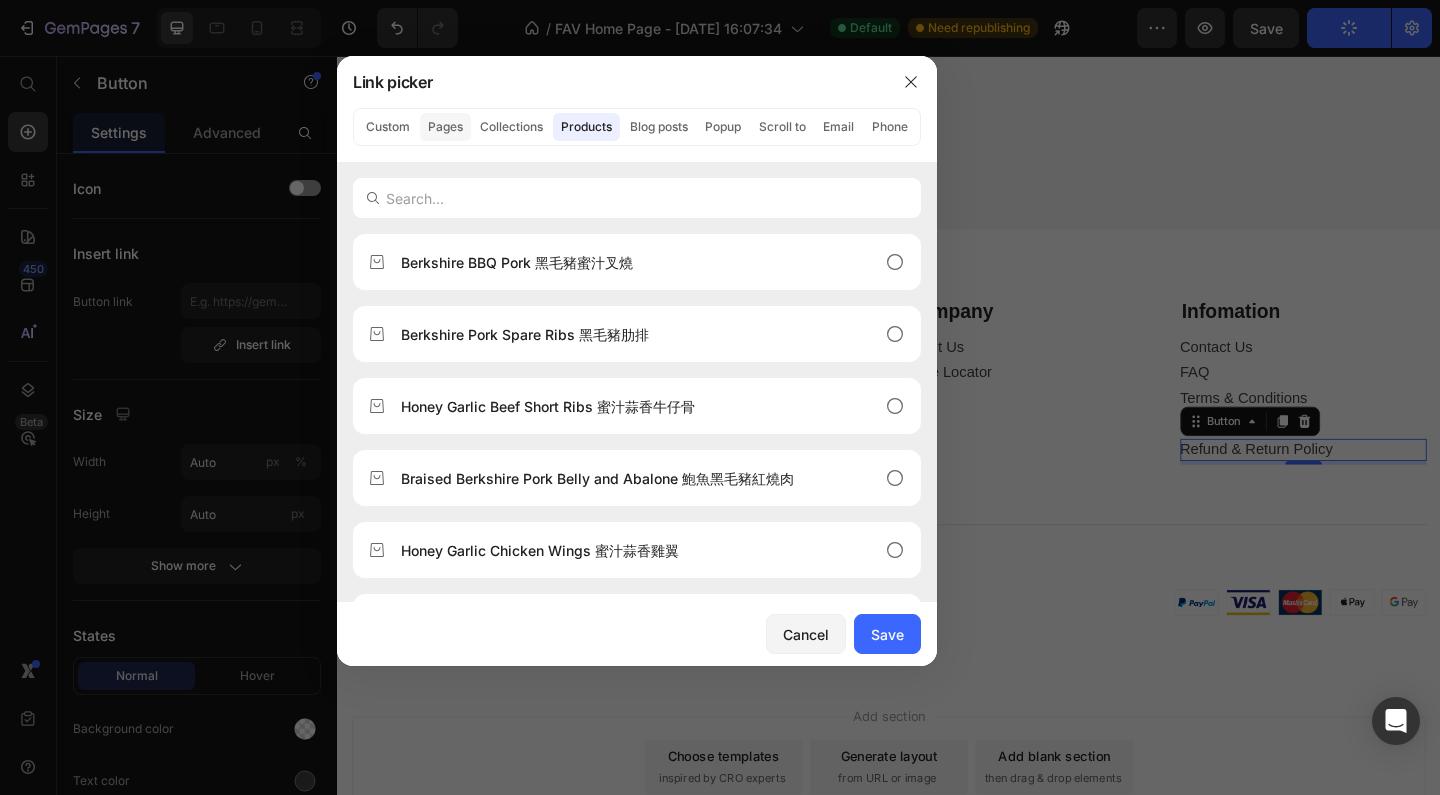 click on "Pages" 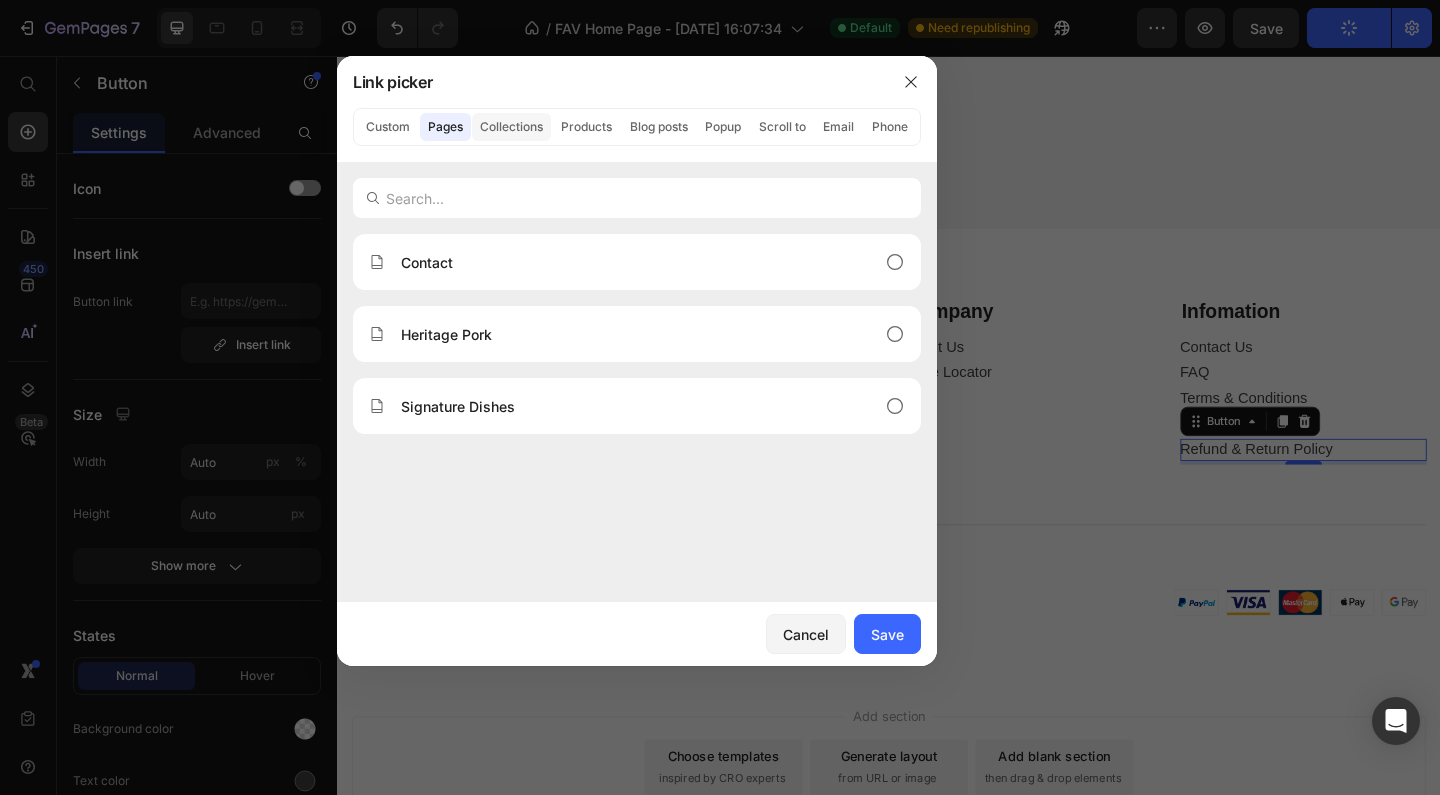 click on "Collections" 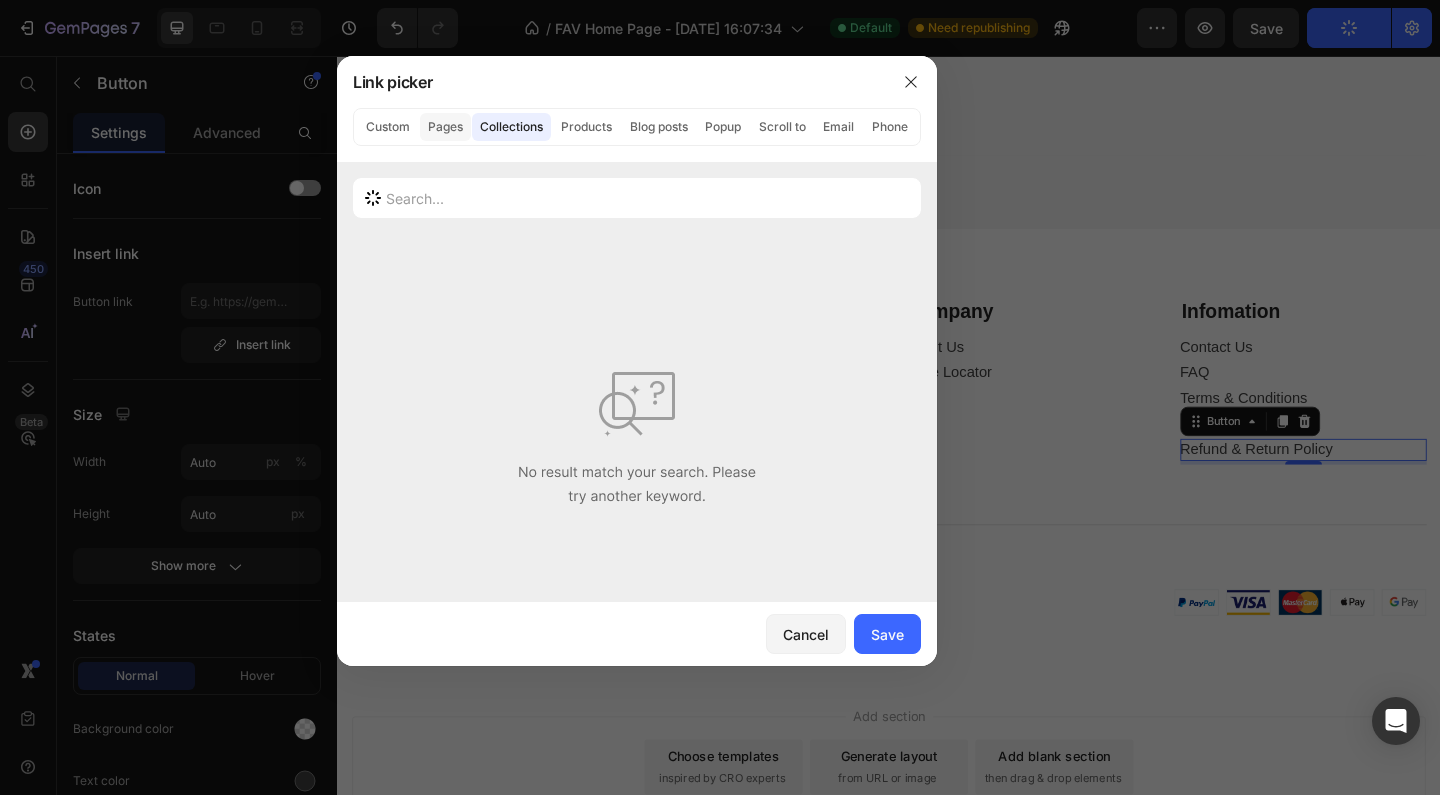 click on "Pages" 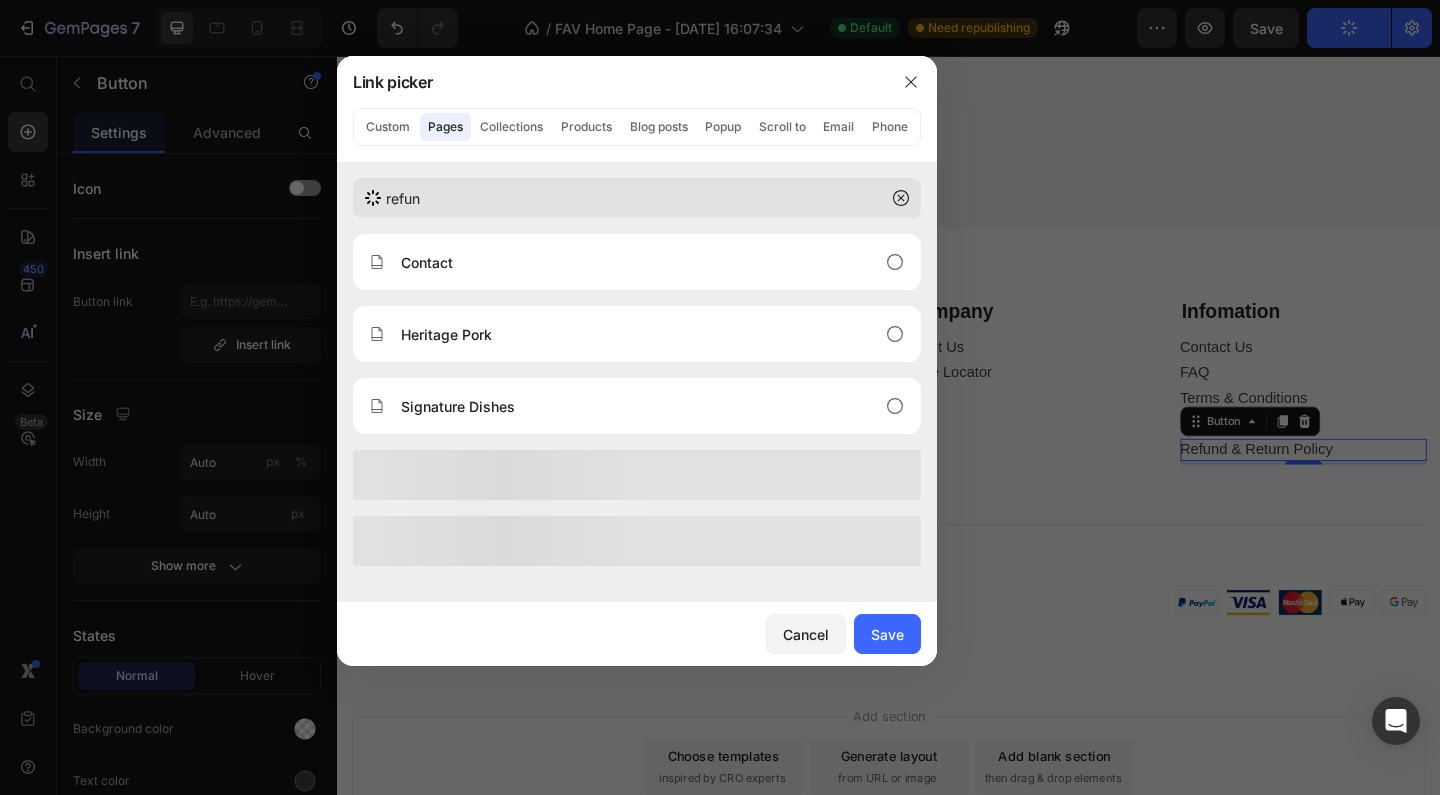 type on "refund" 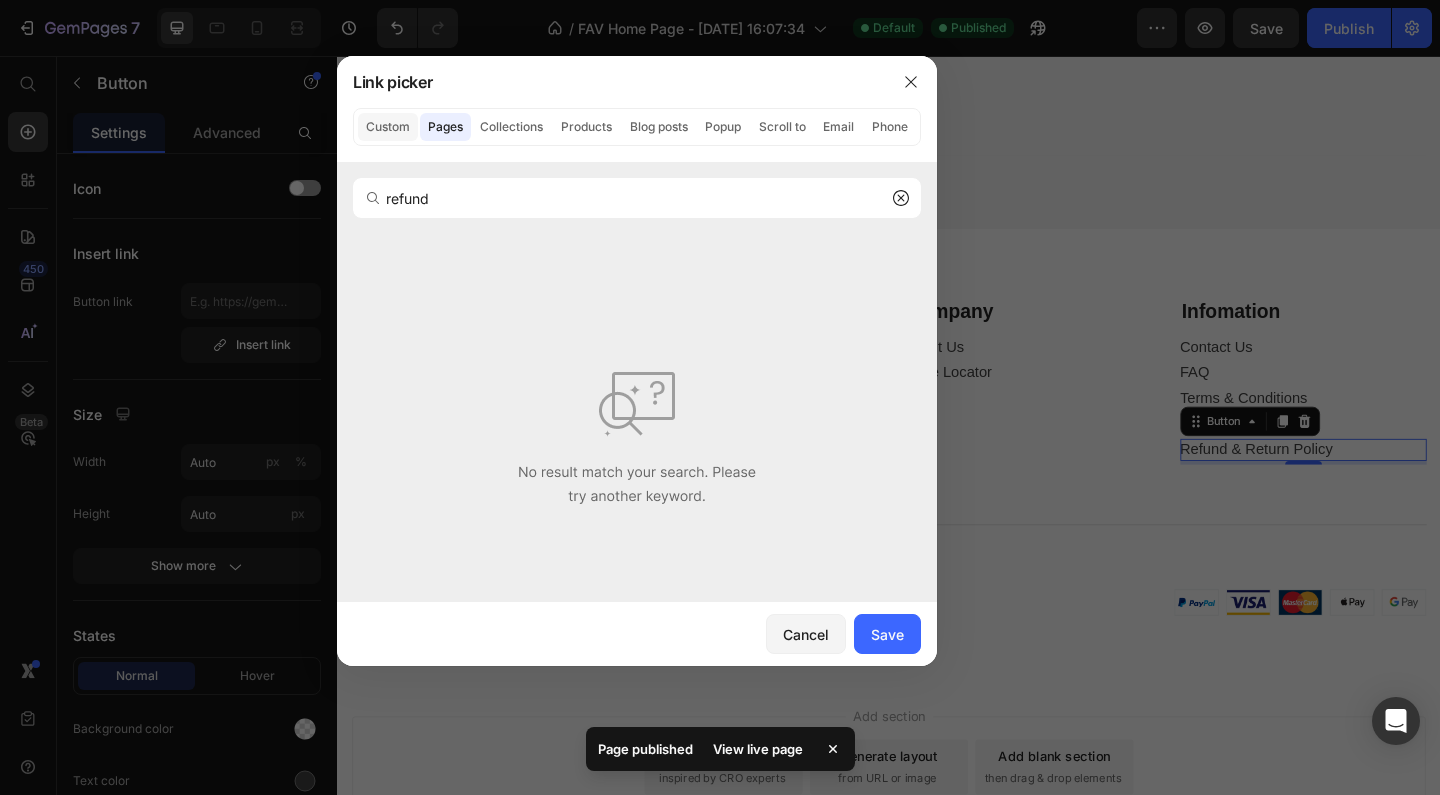 click on "Custom" 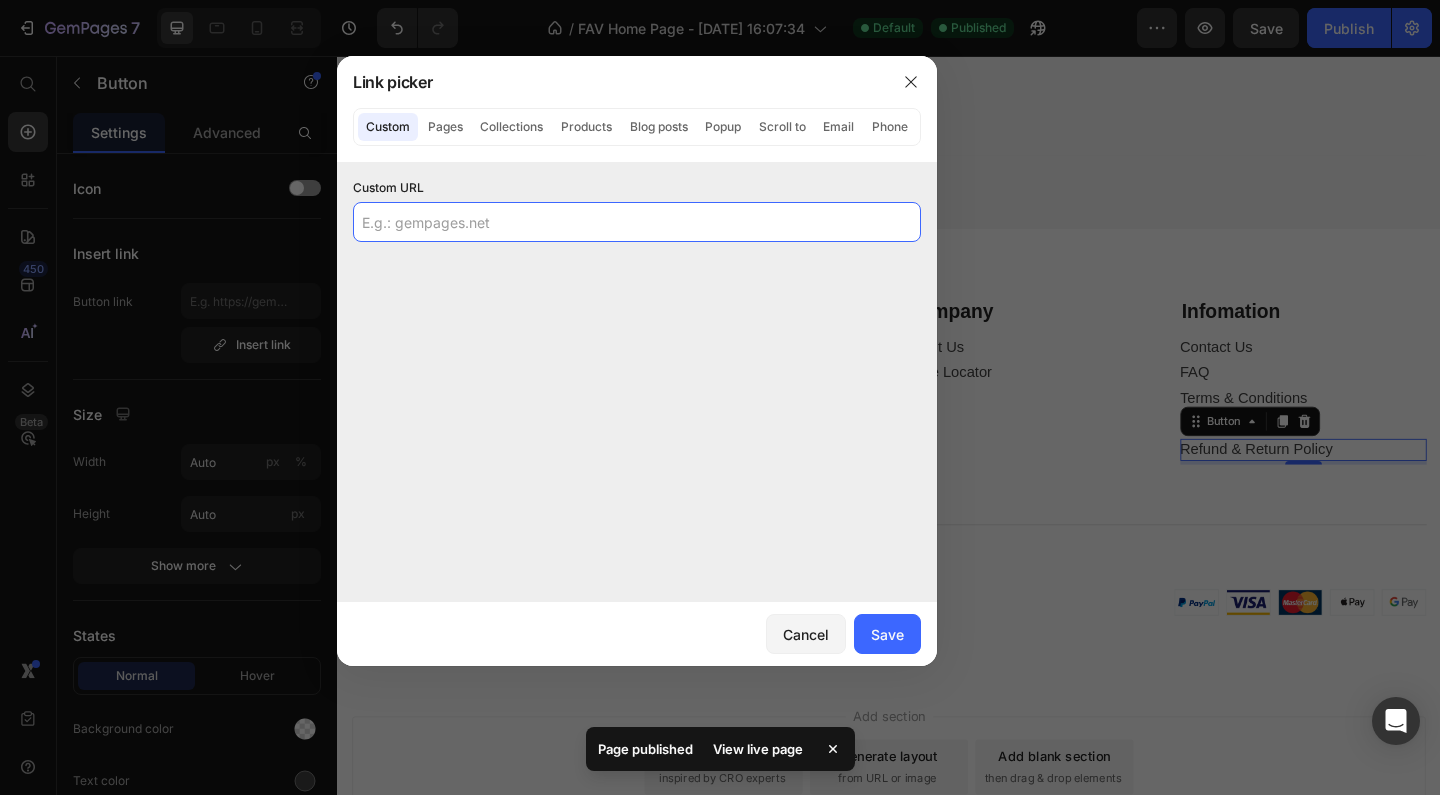 click 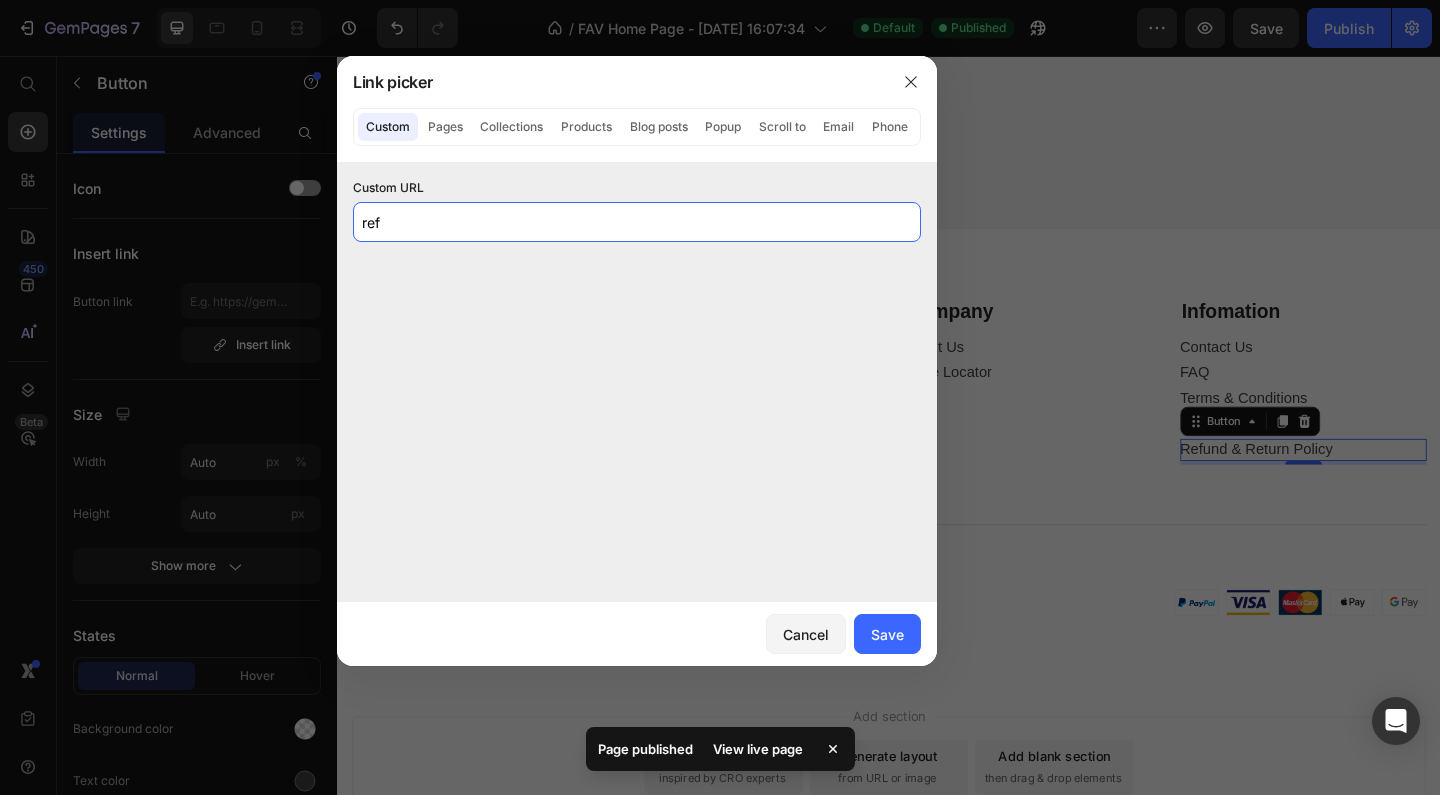 click on "ref" 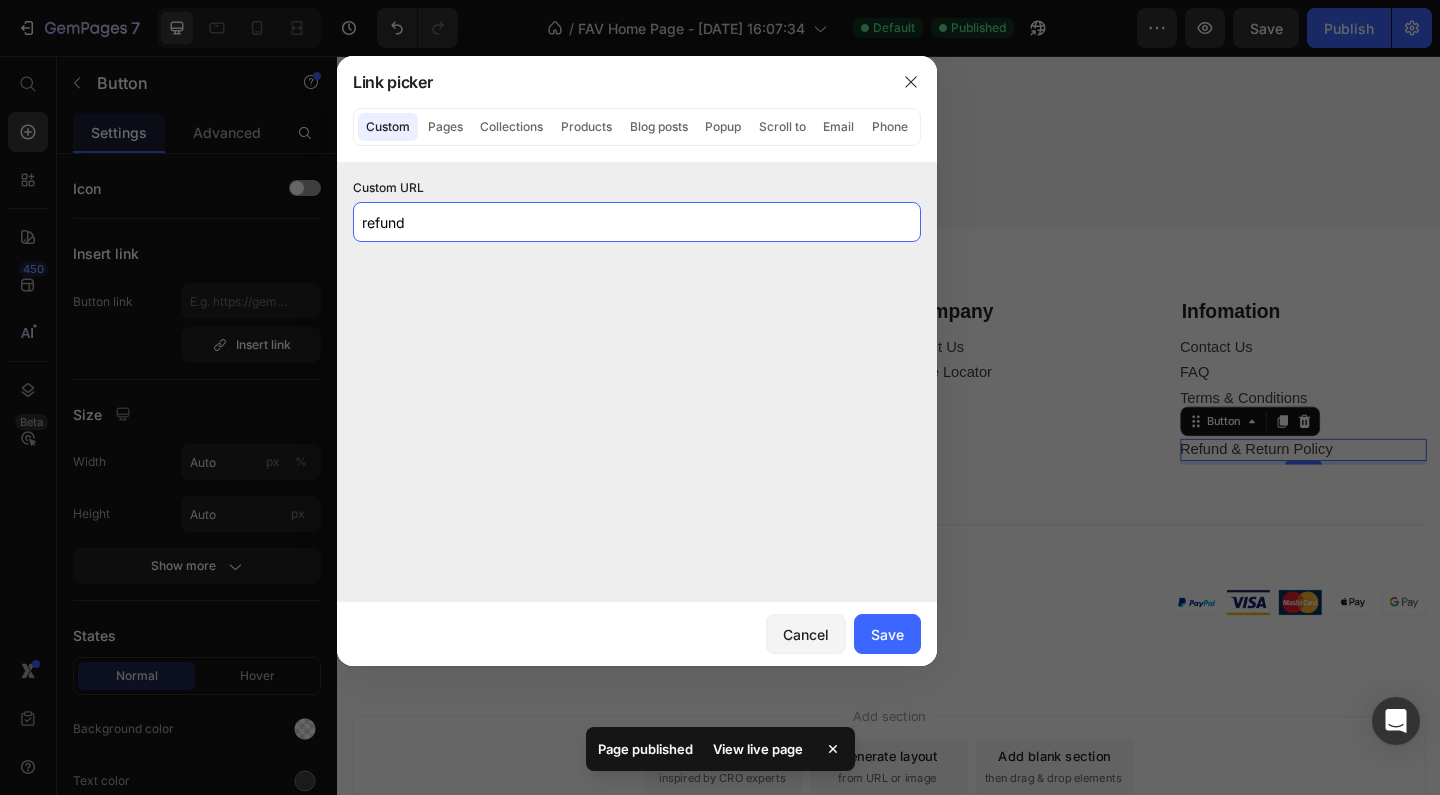 type on "refund" 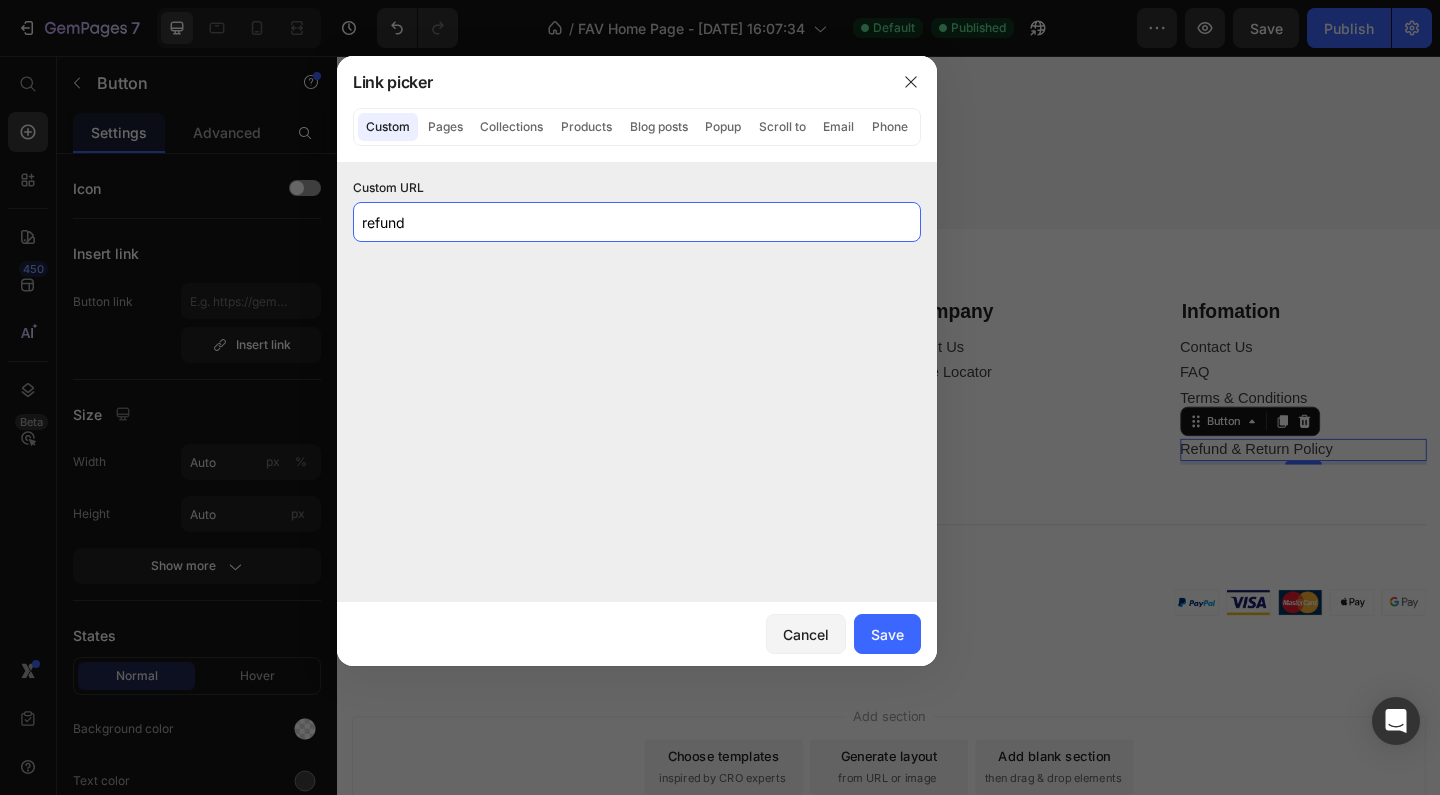 click on "refund" 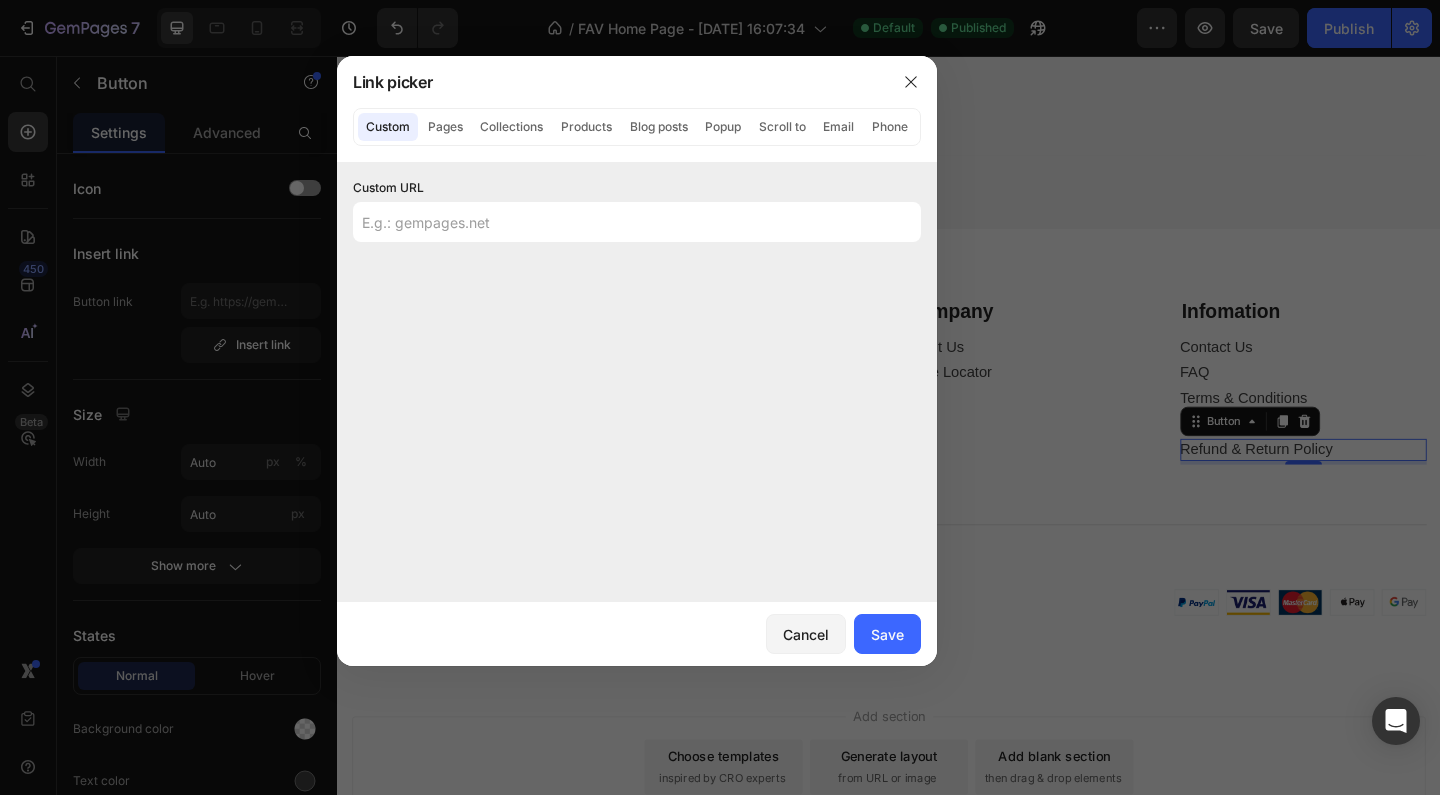 click on "Custom URL" at bounding box center (637, 202) 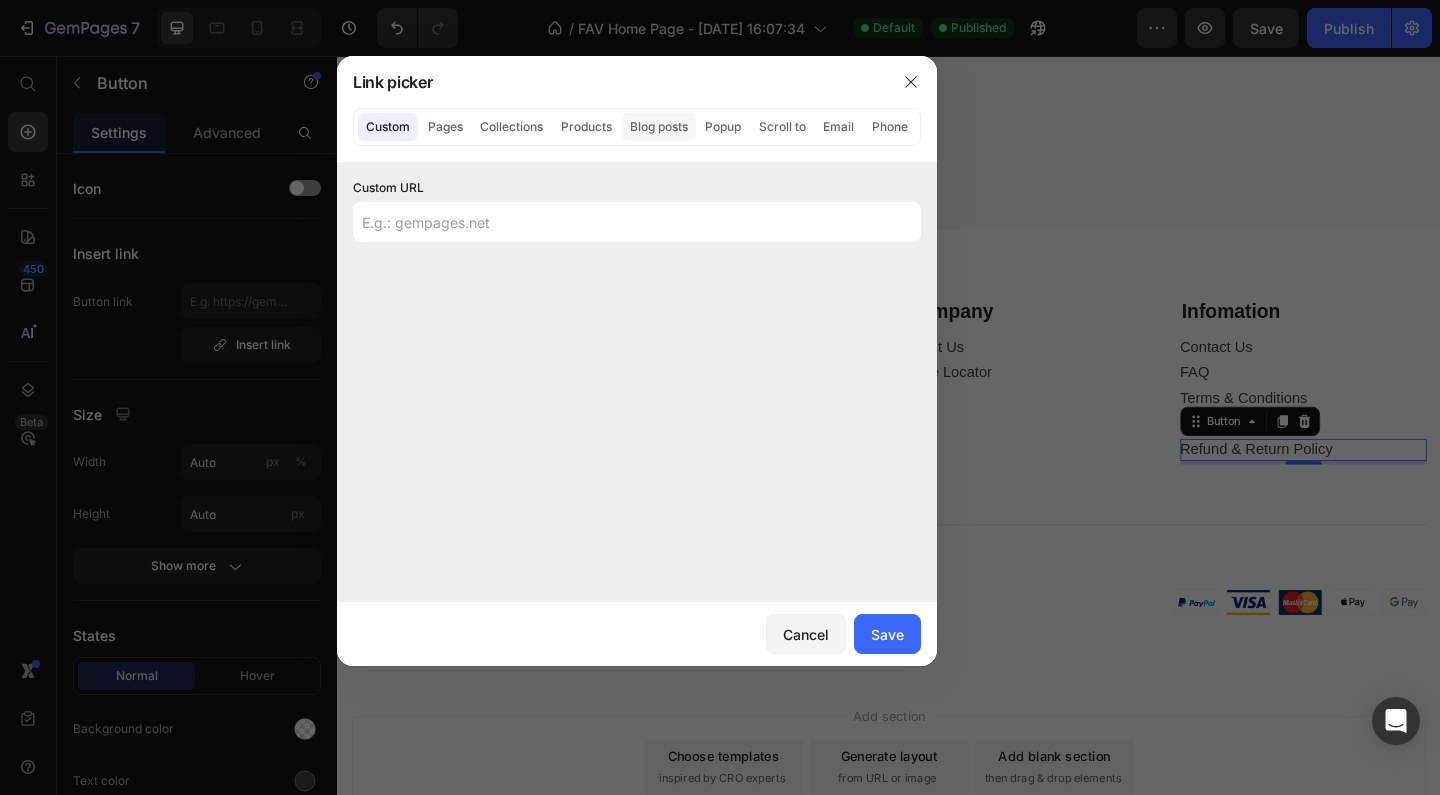 click on "Blog posts" 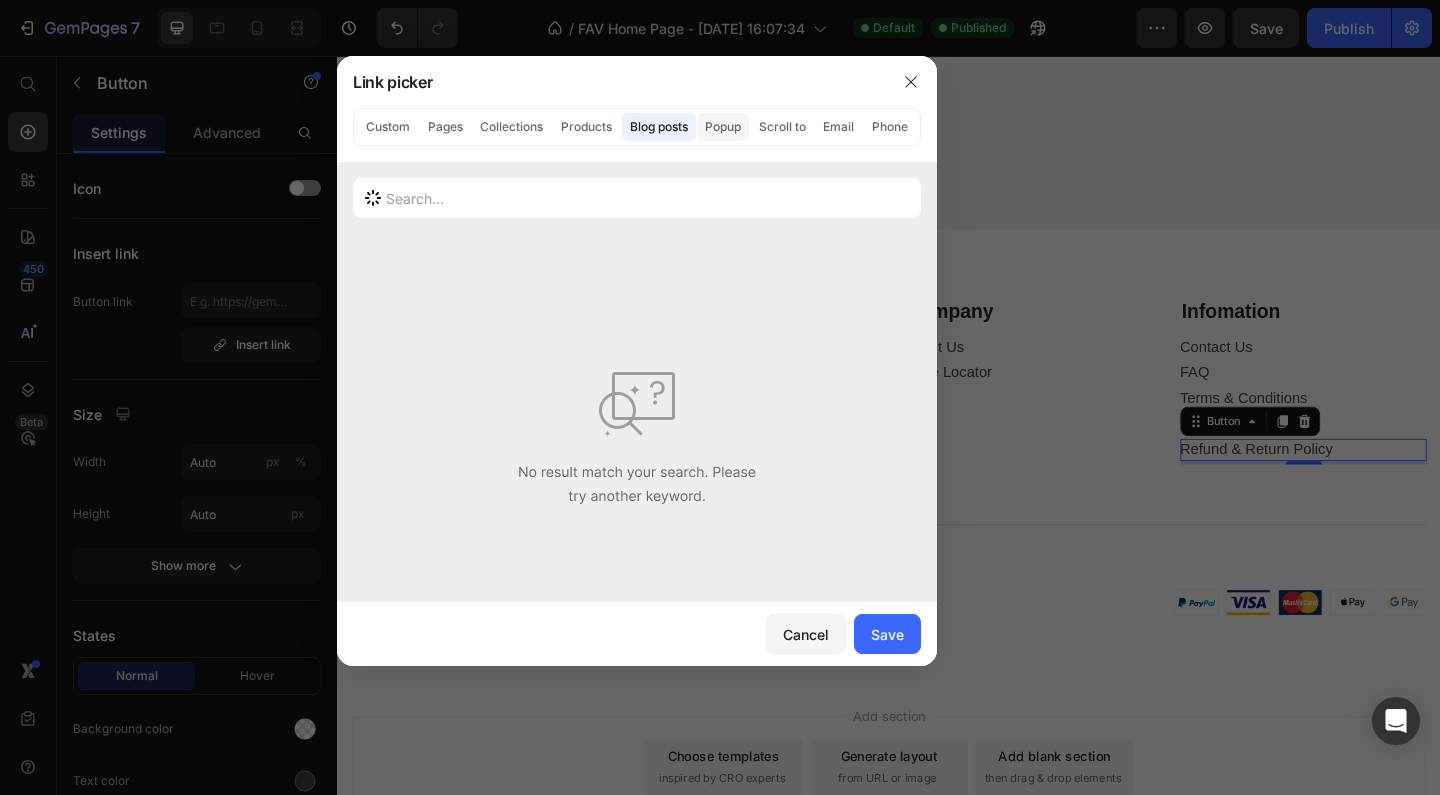 click on "Popup" 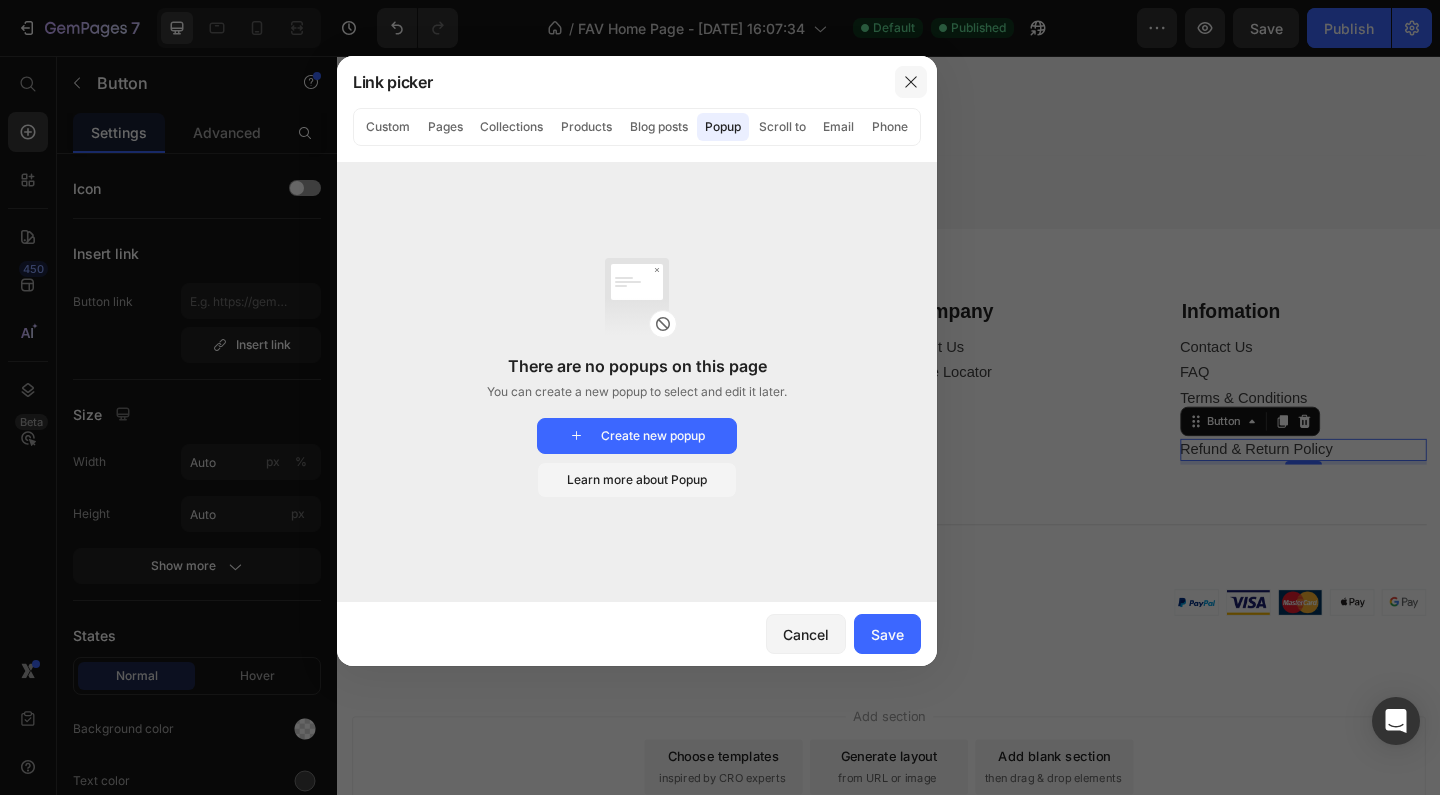 click 